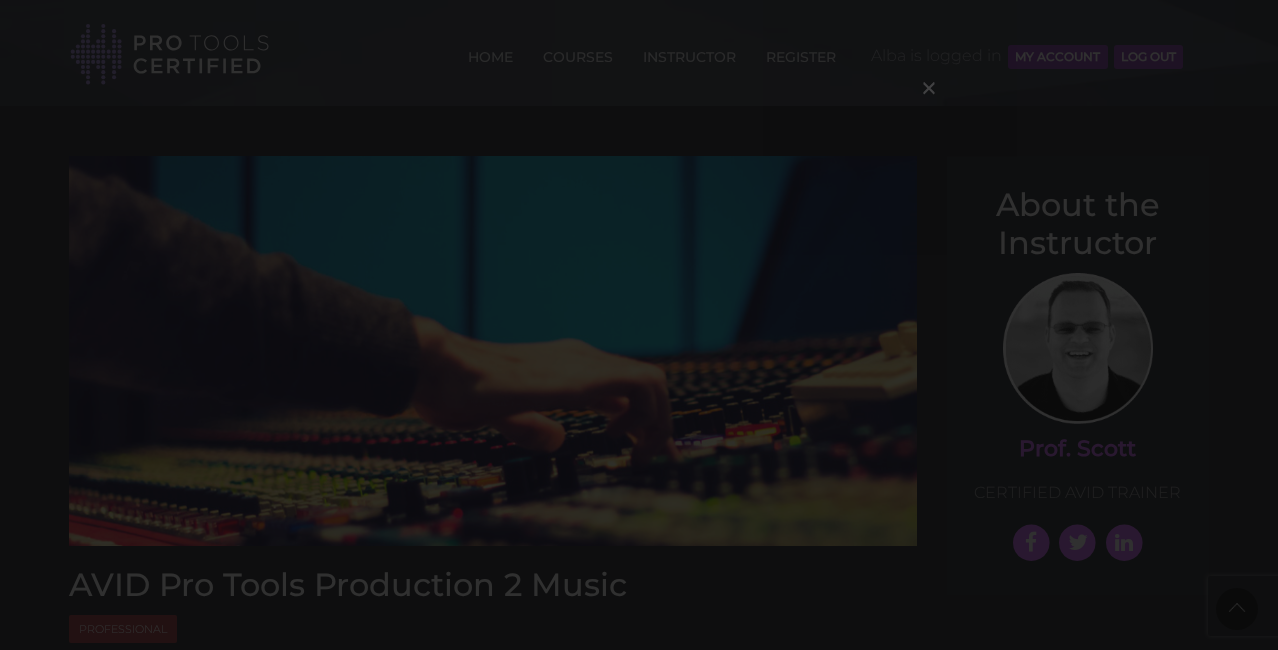 scroll, scrollTop: 2940, scrollLeft: 0, axis: vertical 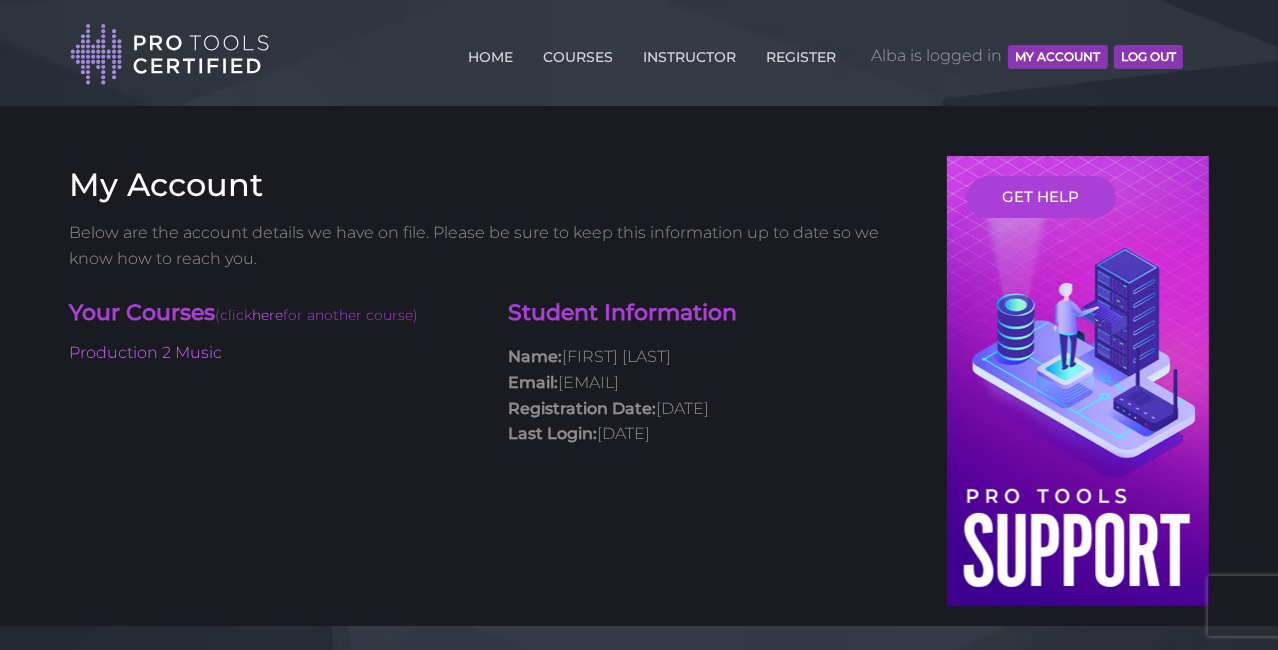 click on "Production 2 Music" at bounding box center [273, 353] 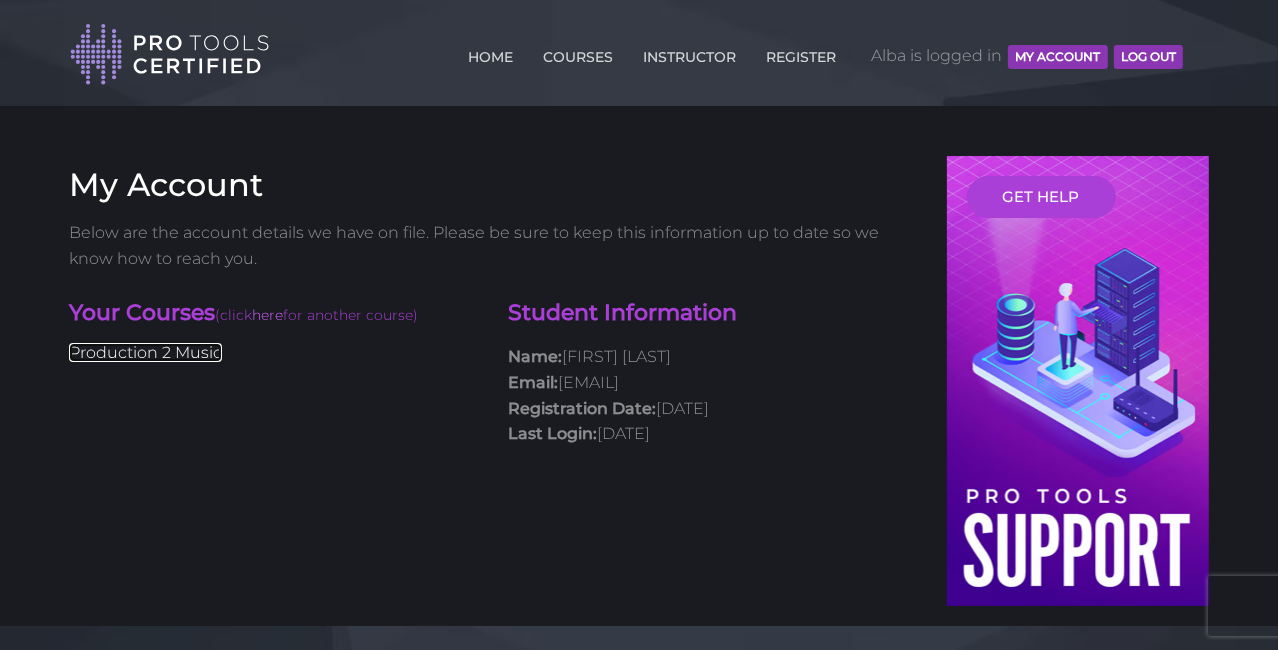 click on "Production 2 Music" at bounding box center [145, 352] 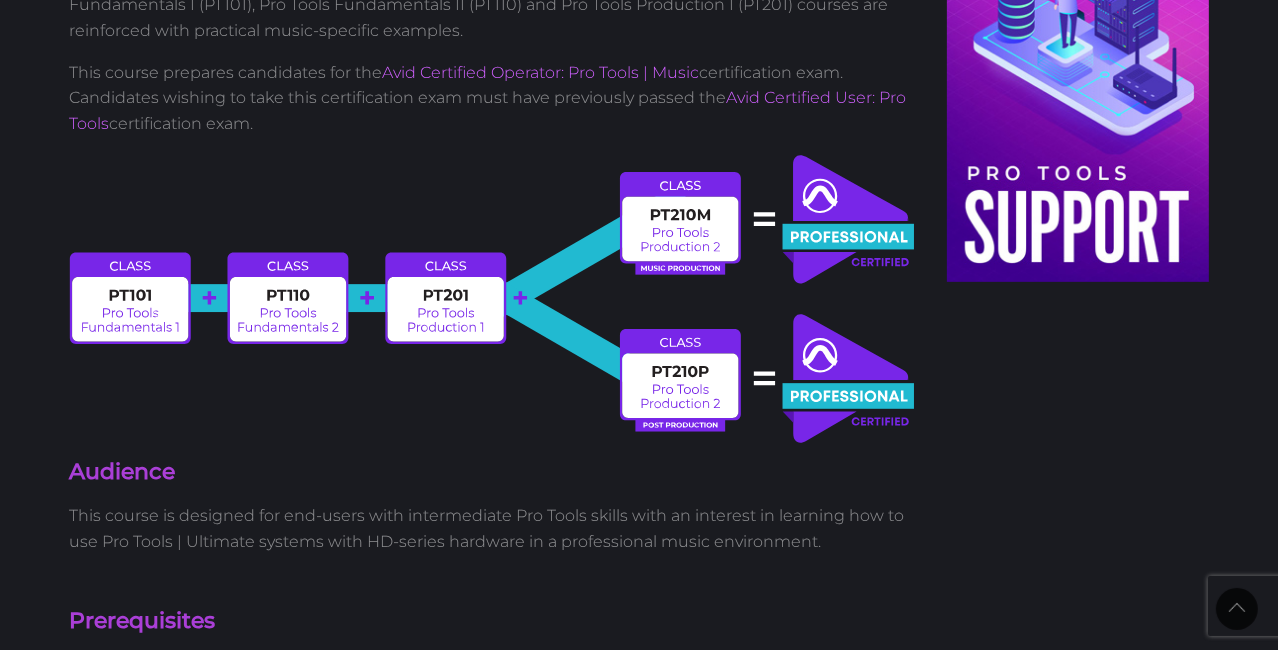 scroll, scrollTop: 0, scrollLeft: 0, axis: both 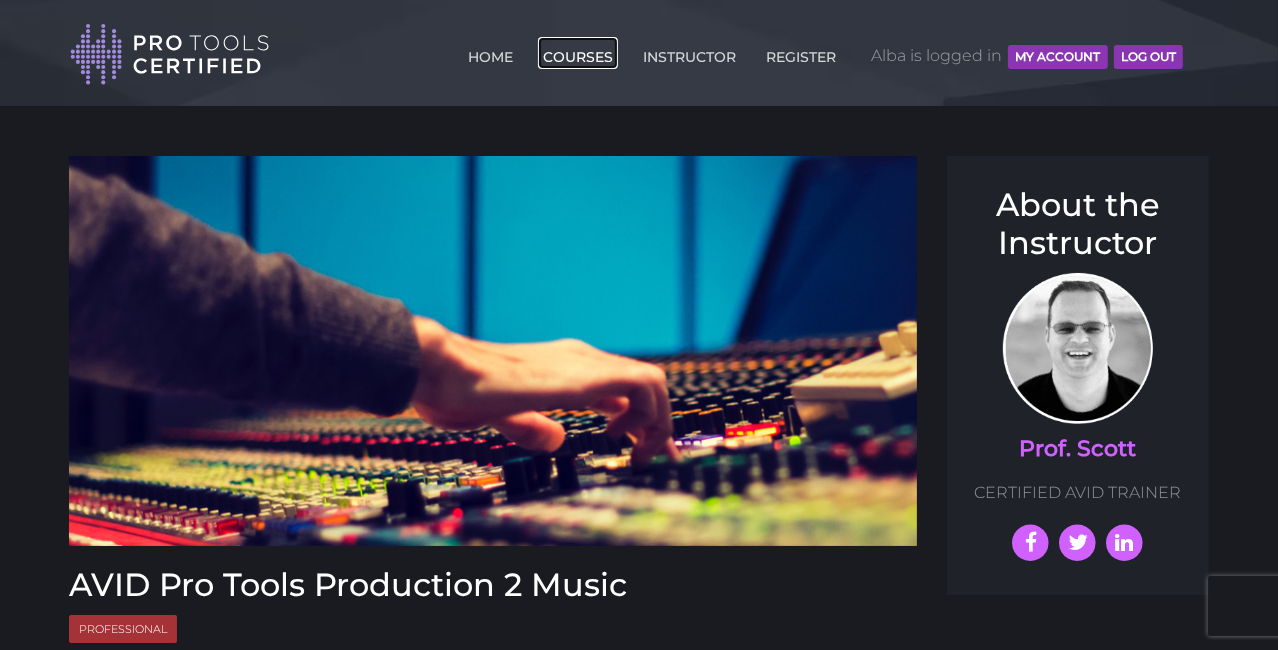 click on "COURSES" at bounding box center [578, 53] 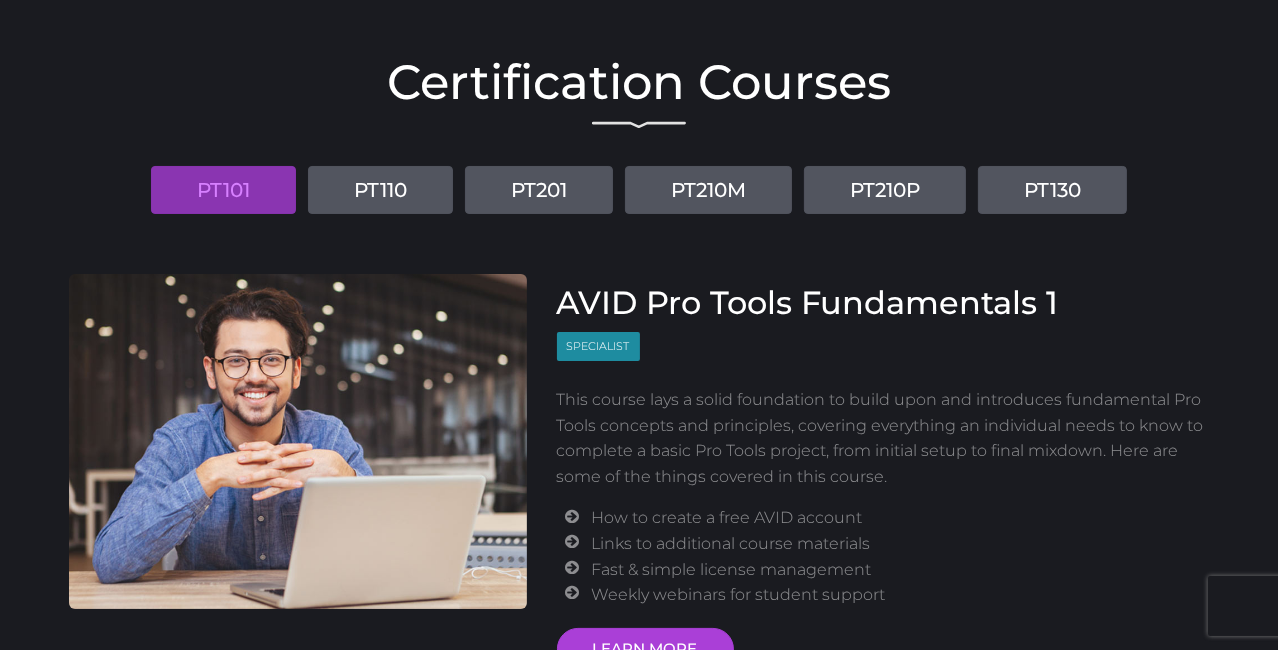 scroll, scrollTop: 147, scrollLeft: 0, axis: vertical 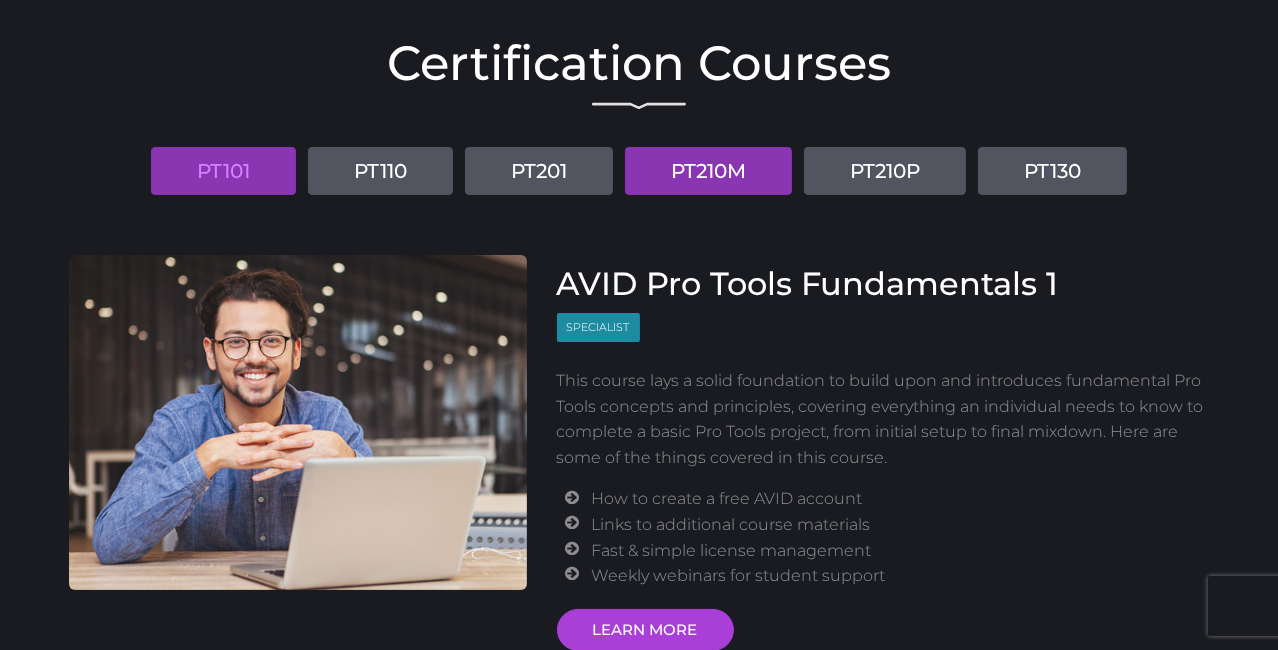click on "PT210M" at bounding box center (708, 171) 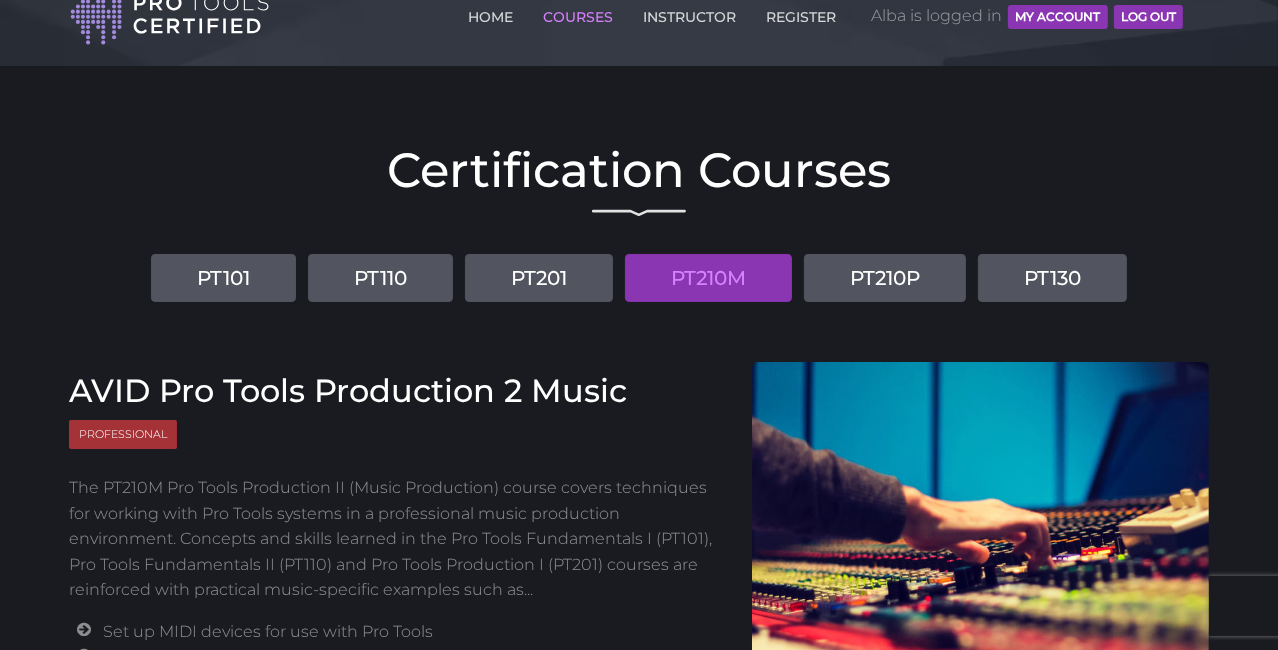 scroll, scrollTop: 0, scrollLeft: 0, axis: both 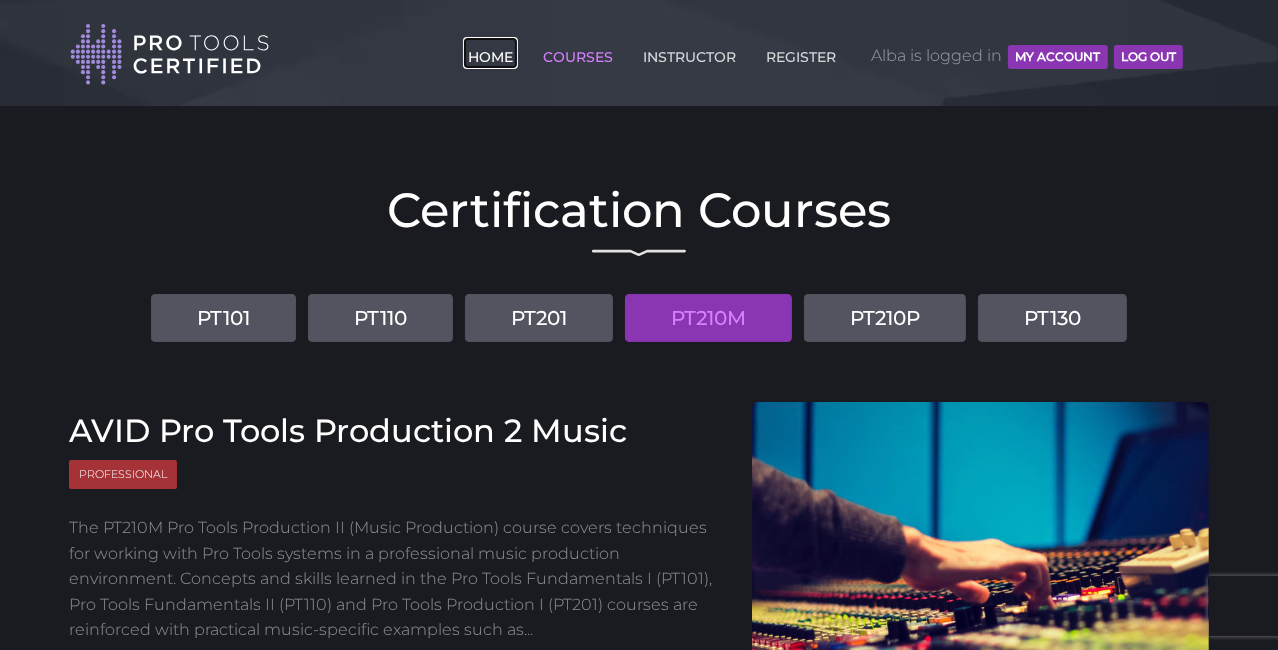 click on "HOME" at bounding box center (490, 53) 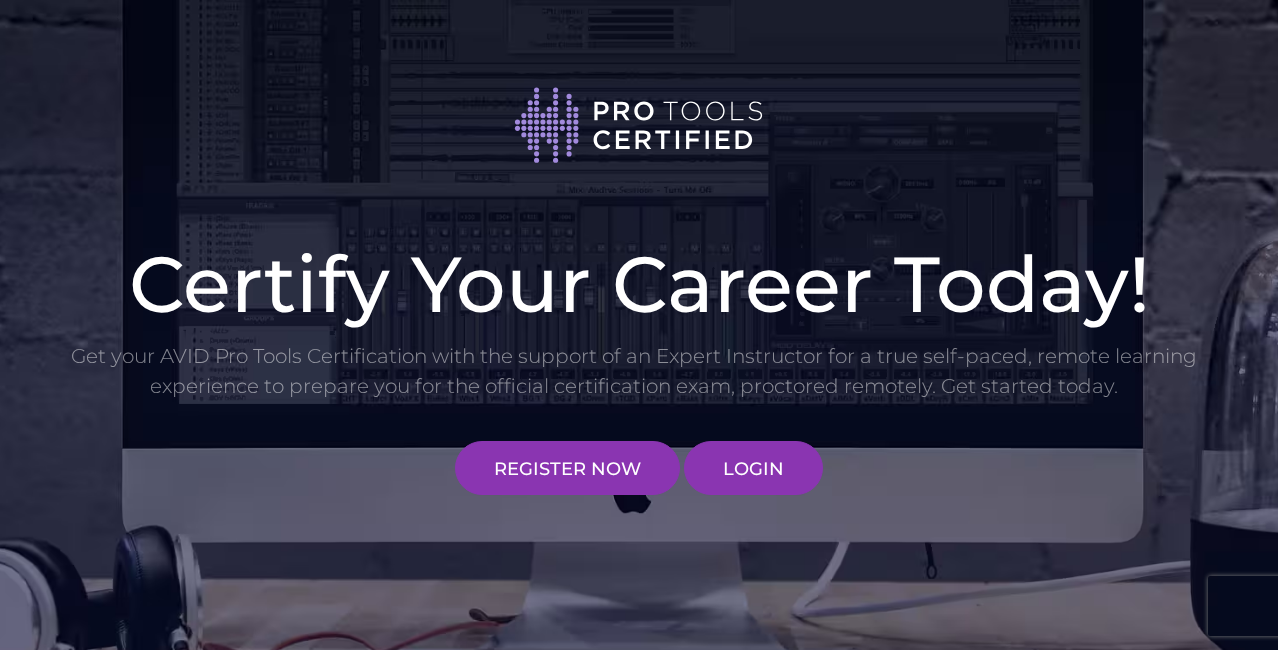 scroll, scrollTop: 0, scrollLeft: 0, axis: both 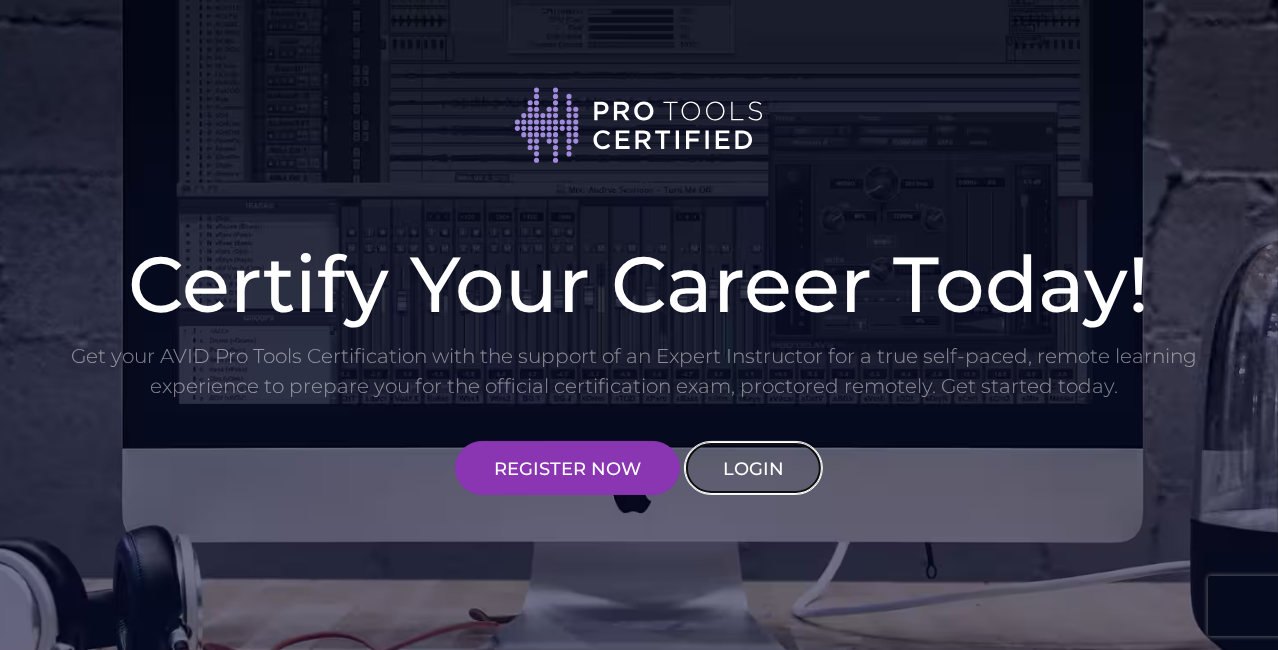 click on "LOGIN" at bounding box center (753, 468) 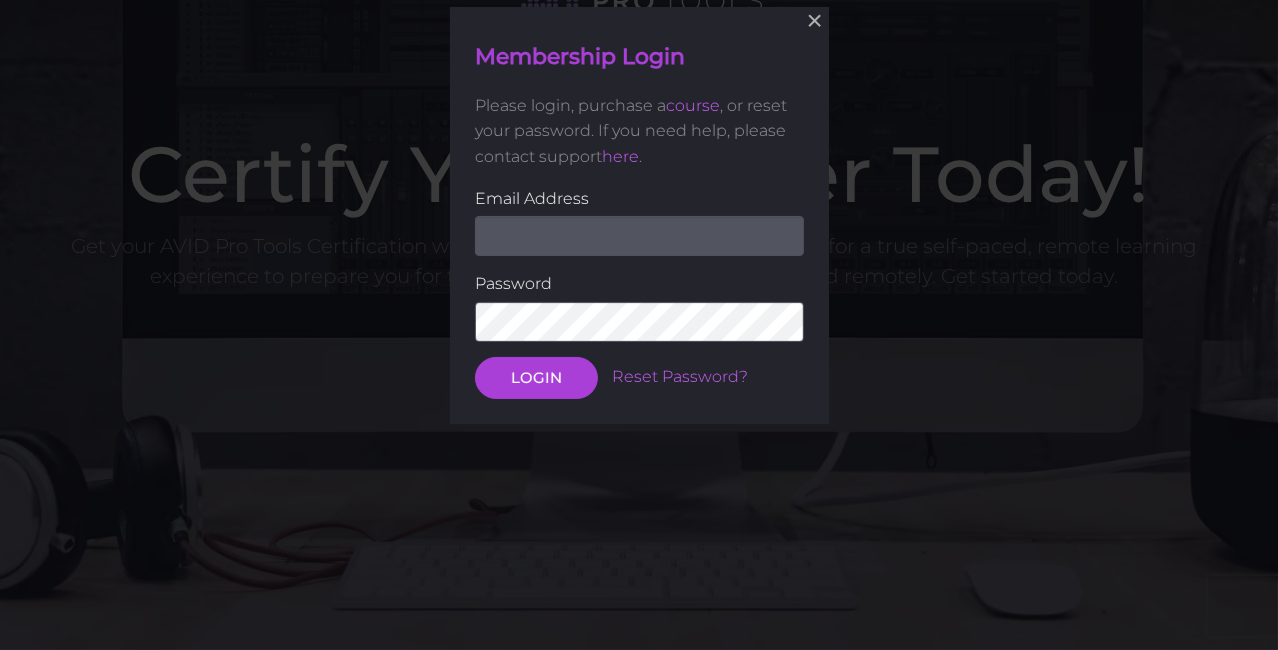 scroll, scrollTop: 111, scrollLeft: 0, axis: vertical 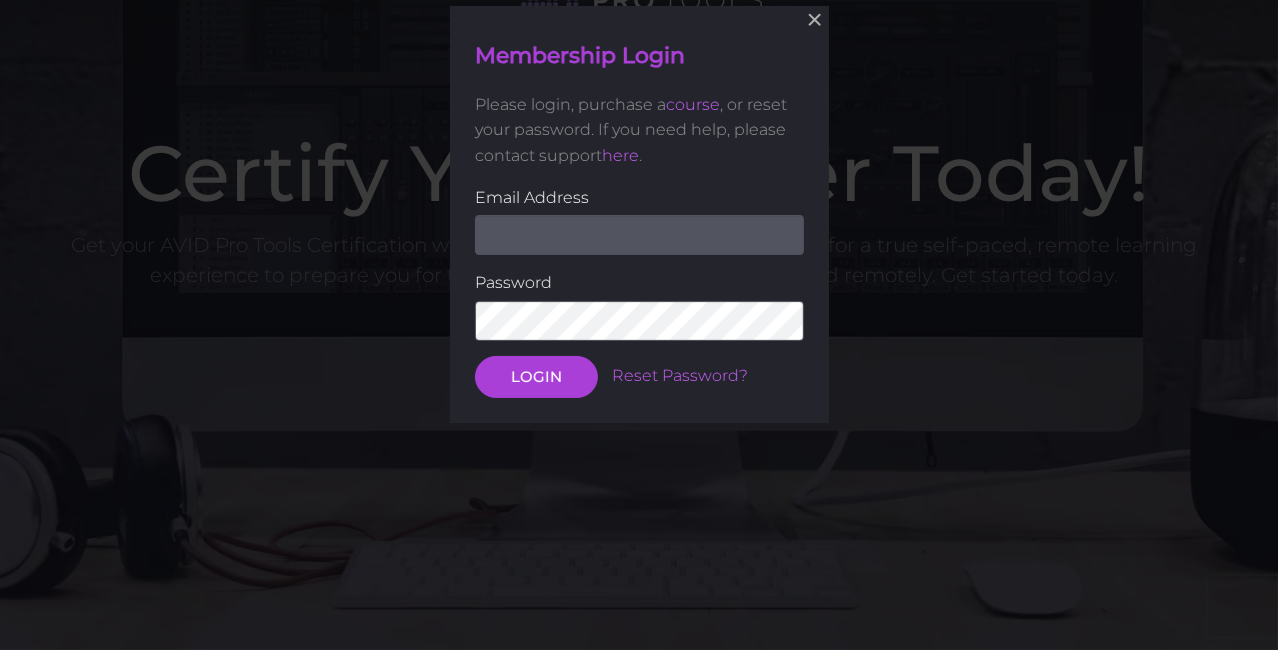 click at bounding box center (639, 235) 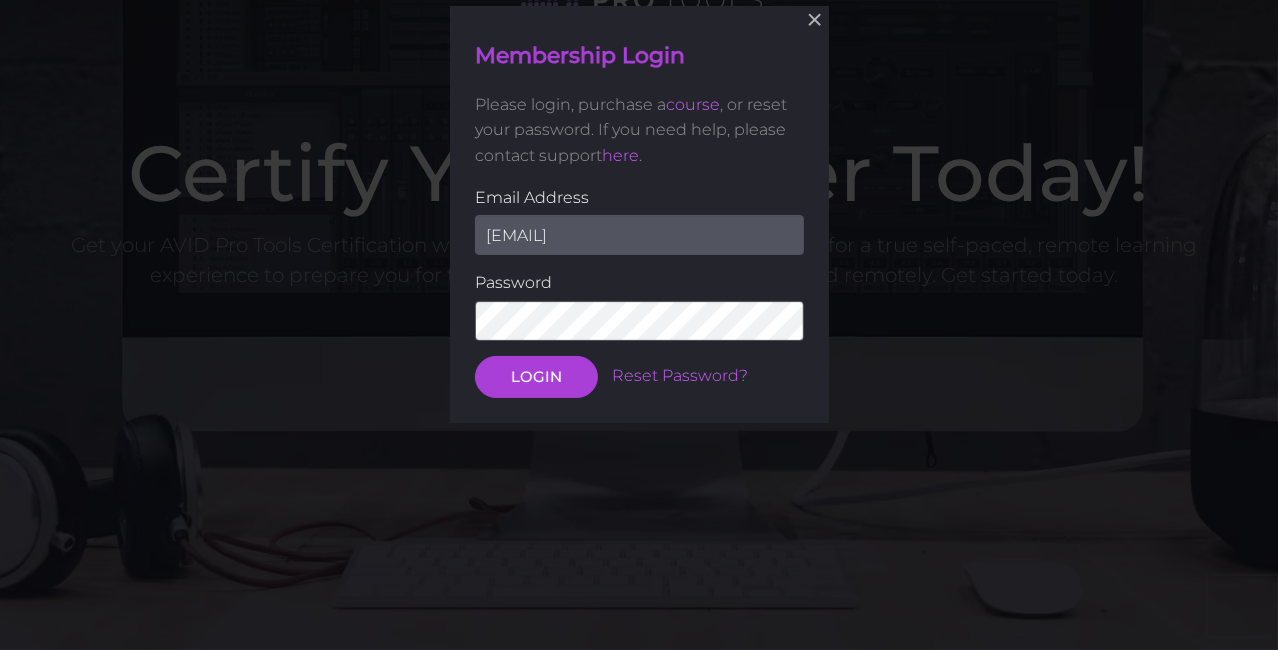 click on "Email Address
[EMAIL]
Password
LOGIN
Reset Password?" at bounding box center [639, 290] 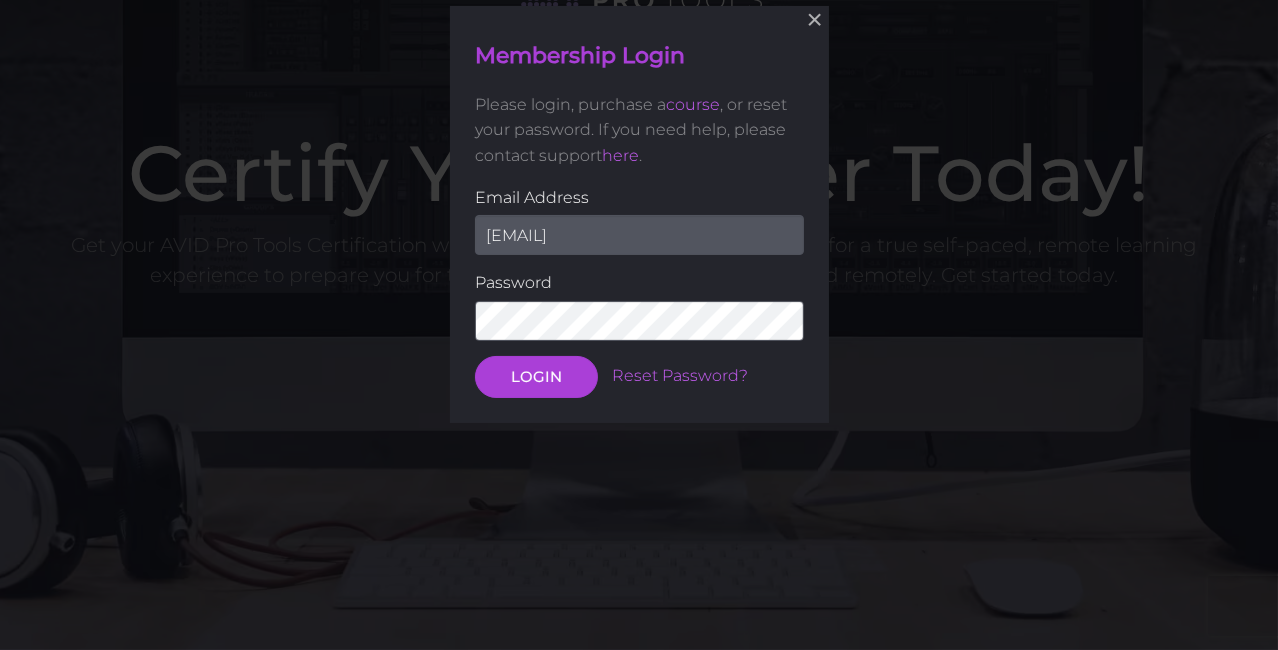 click on "LOGIN" at bounding box center [536, 376] 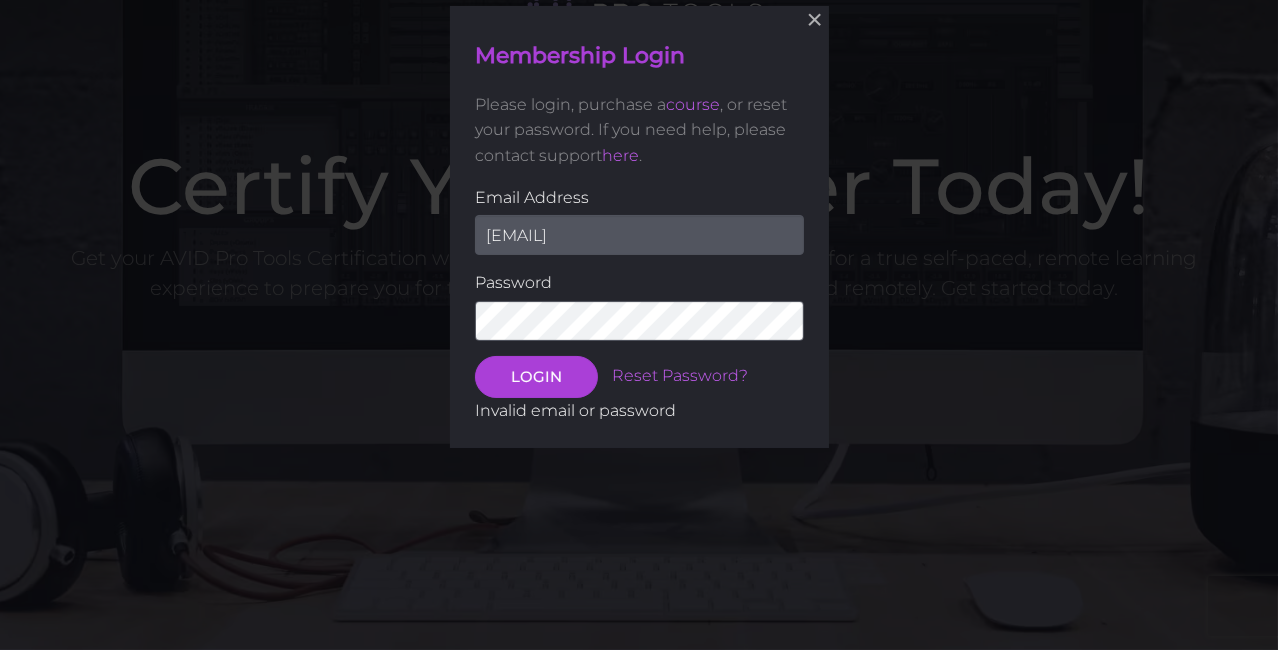 click on "×
Membership Login
Please login, purchase a  course , or reset your password. If you need help, please contact support  here .
Email Address
[EMAIL]
Password
LOGIN
Reset Password?
Invalid email or password" at bounding box center (639, 227) 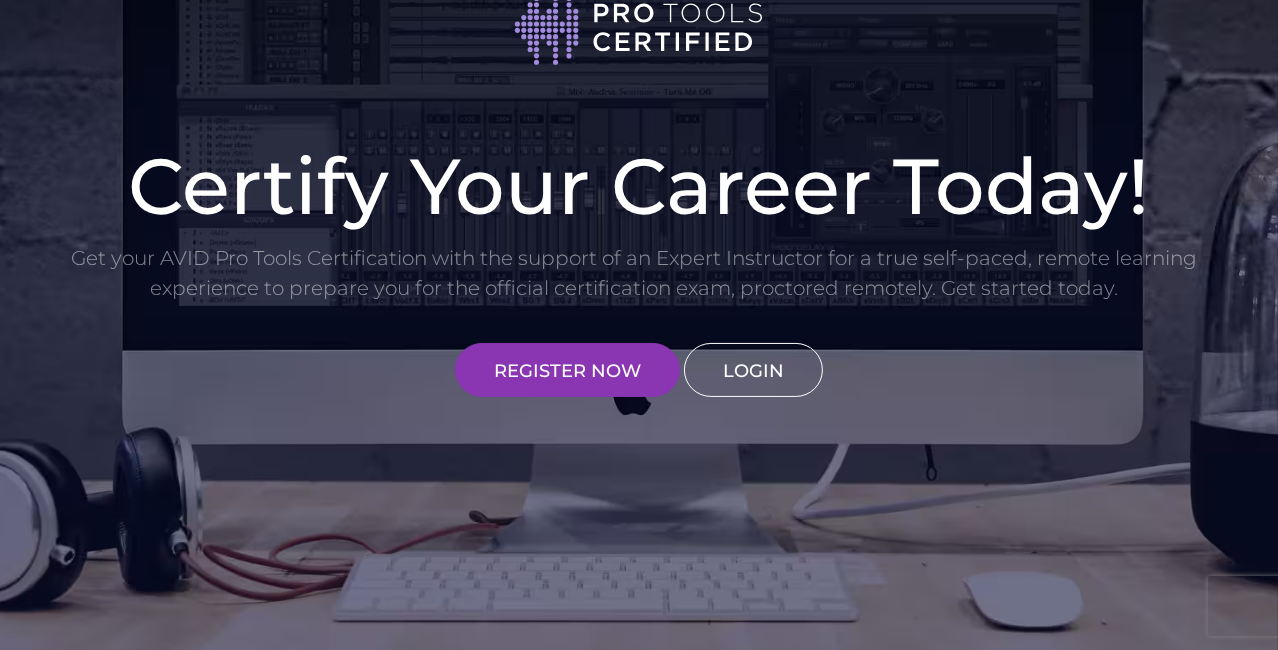 click on "LOGIN" at bounding box center (753, 370) 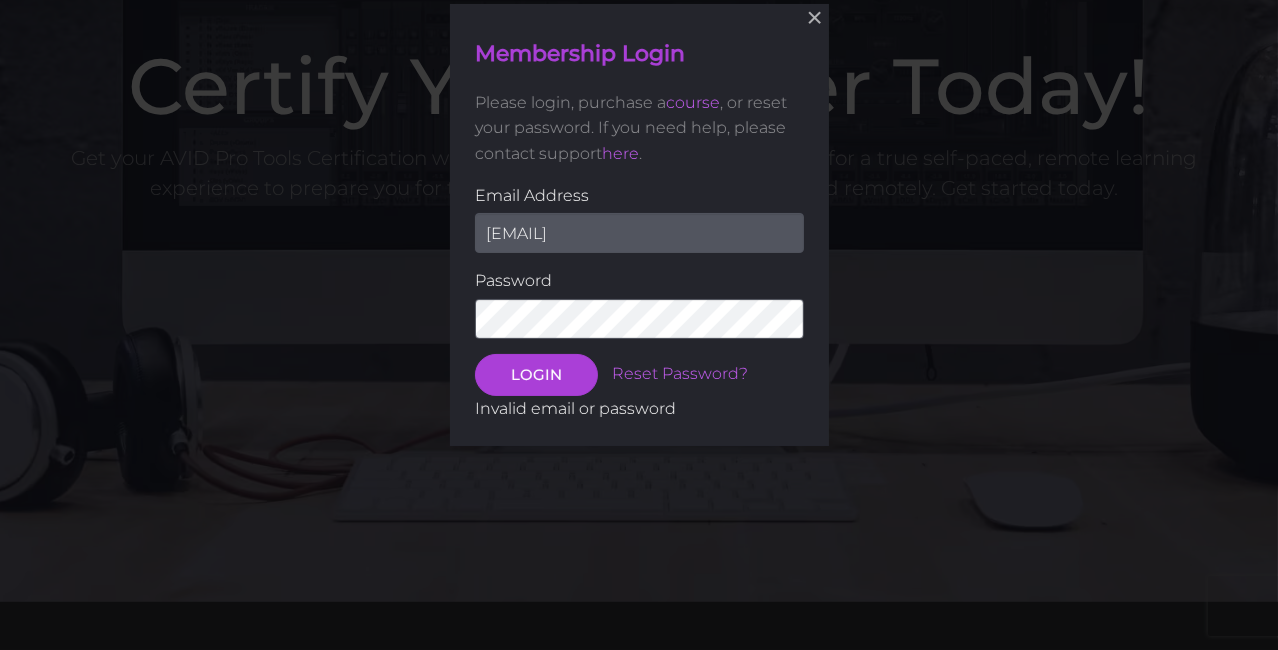 scroll, scrollTop: 198, scrollLeft: 0, axis: vertical 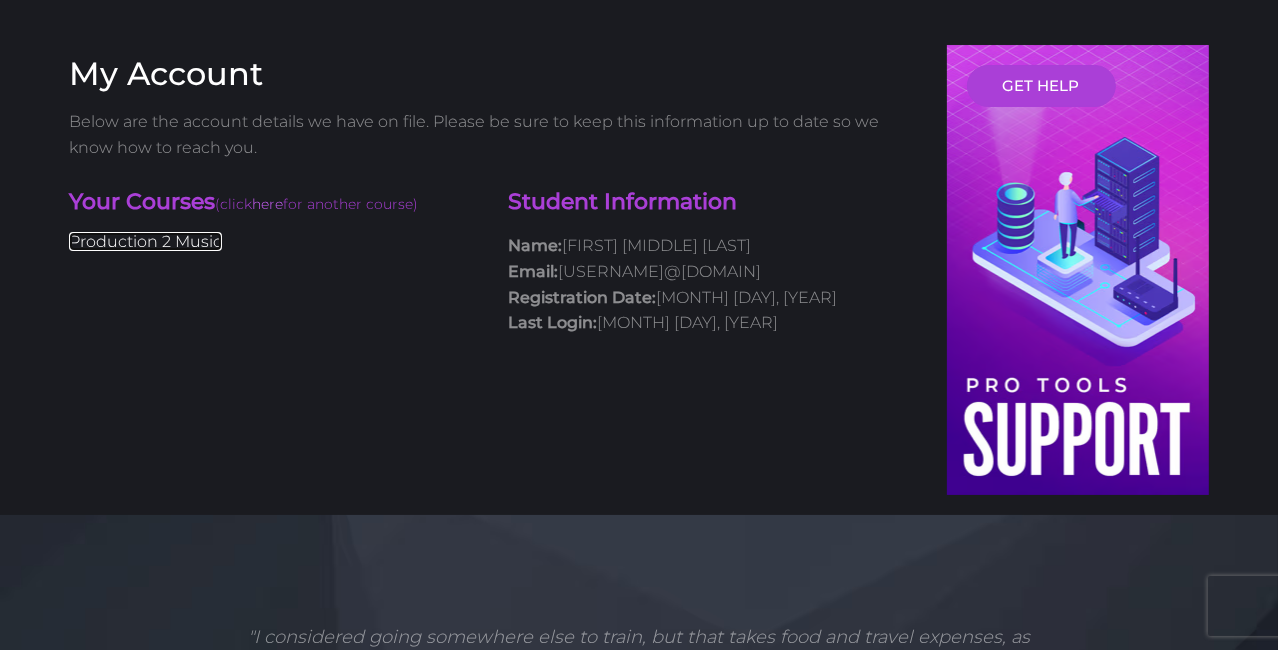 click on "Production 2 Music" at bounding box center (145, 241) 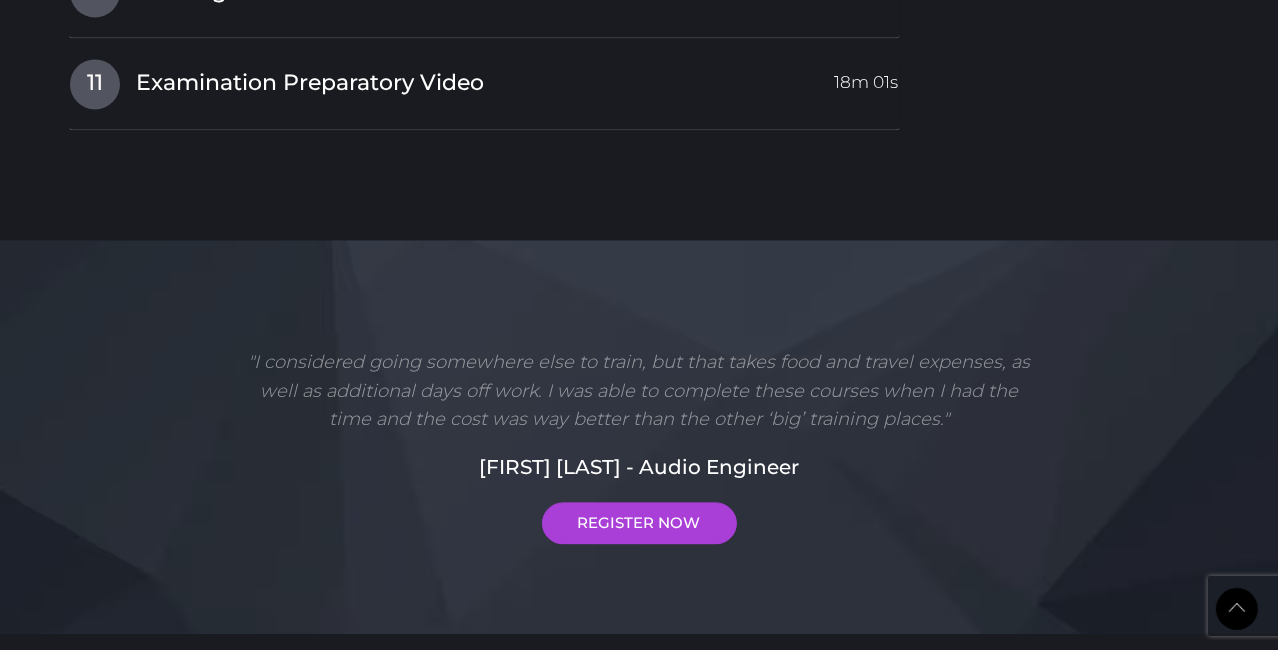 scroll, scrollTop: 3643, scrollLeft: 0, axis: vertical 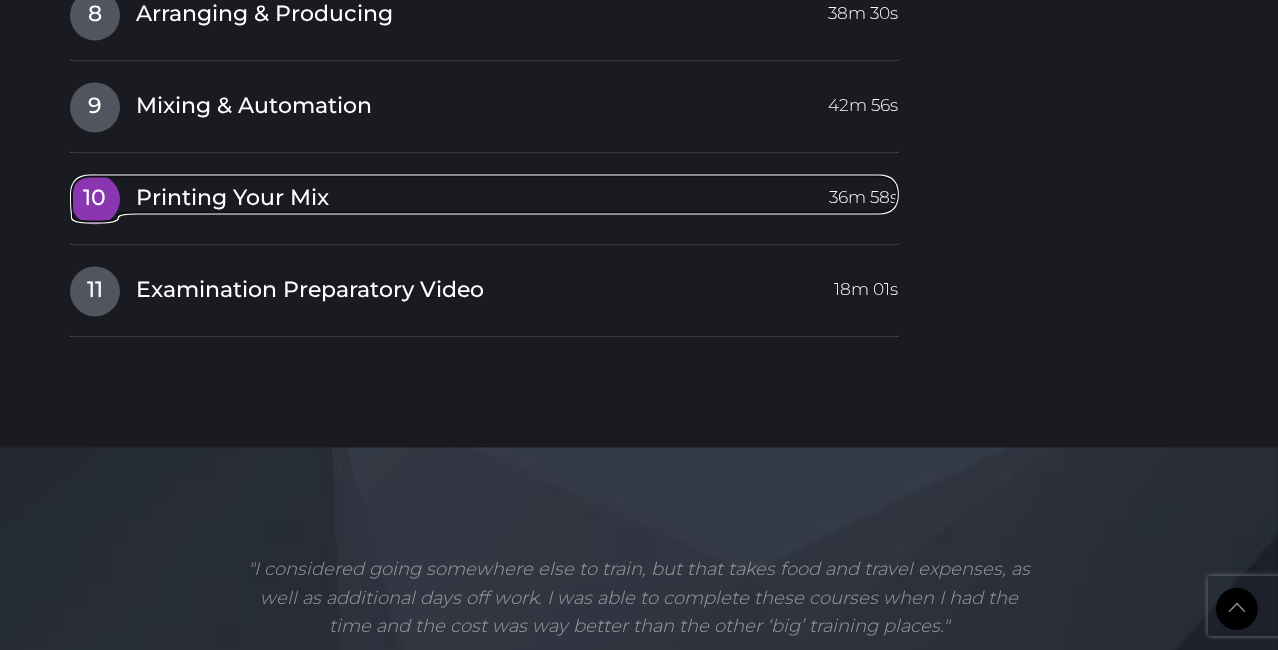 click on "Printing Your Mix" at bounding box center [232, 198] 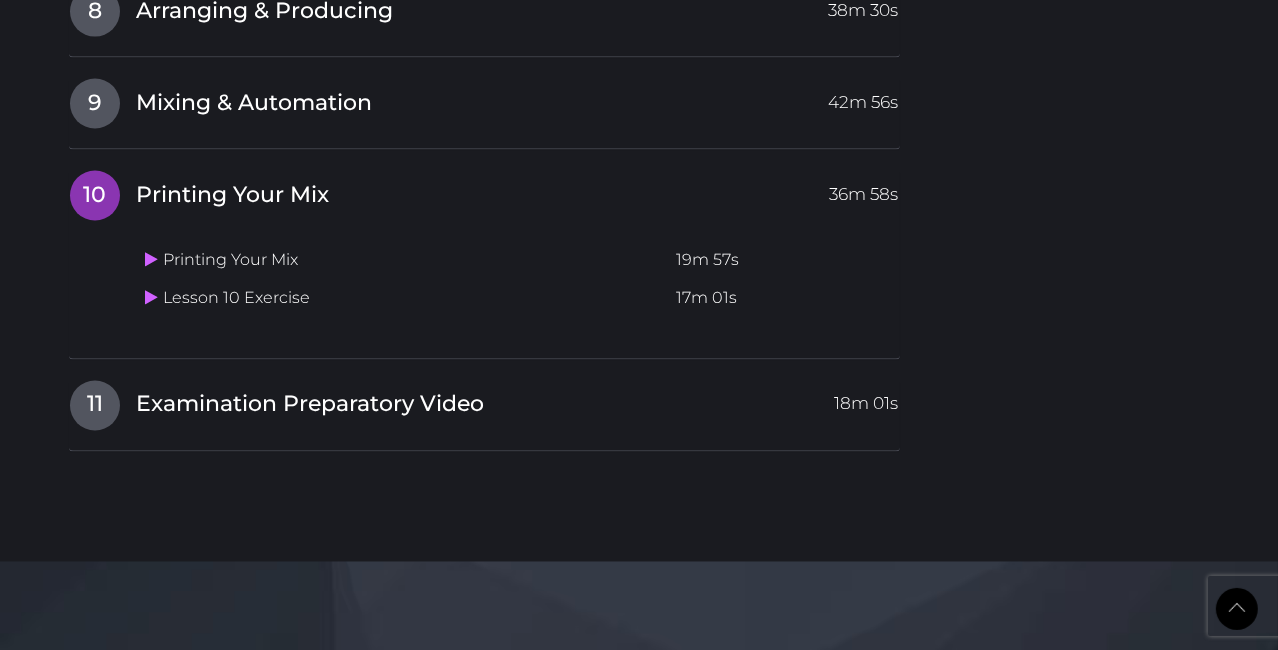 scroll, scrollTop: 3212, scrollLeft: 0, axis: vertical 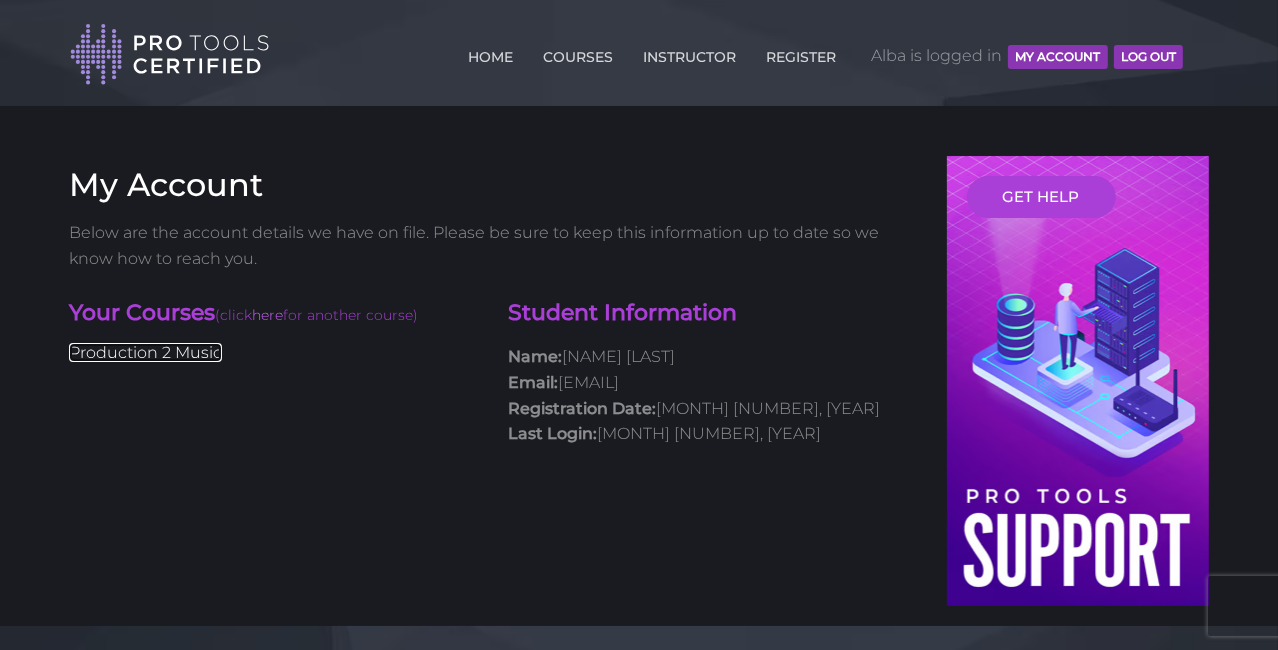 click on "Production 2 Music" at bounding box center (145, 352) 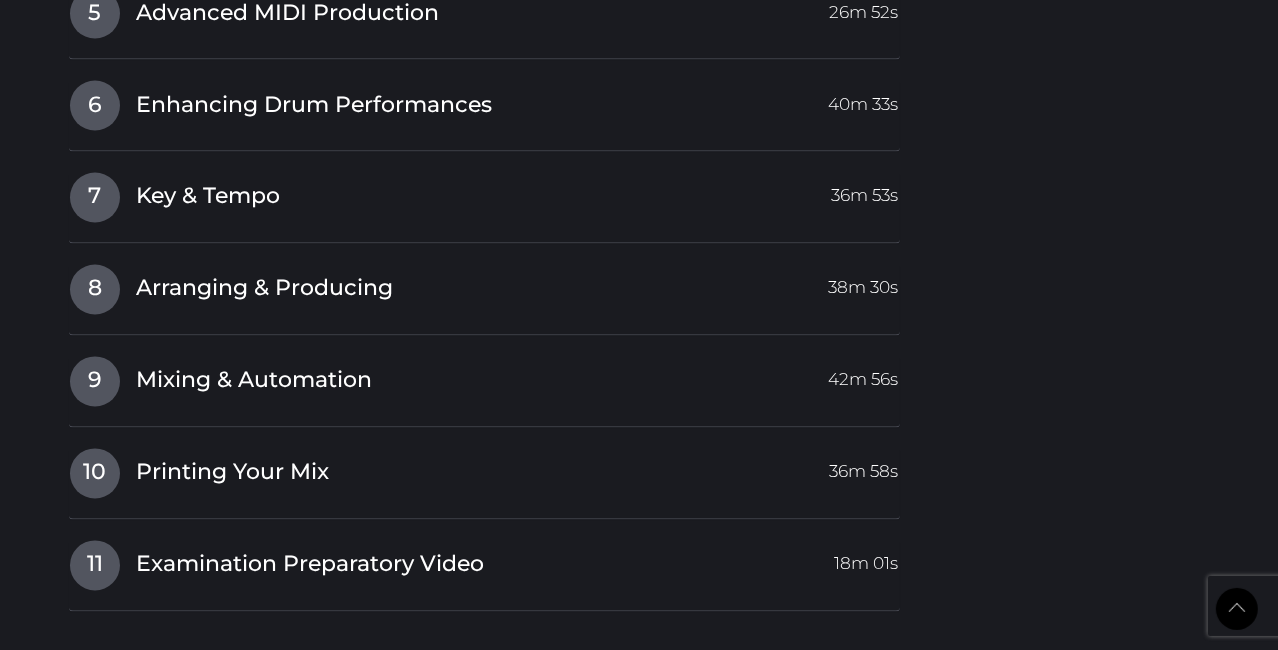 scroll, scrollTop: 3375, scrollLeft: 0, axis: vertical 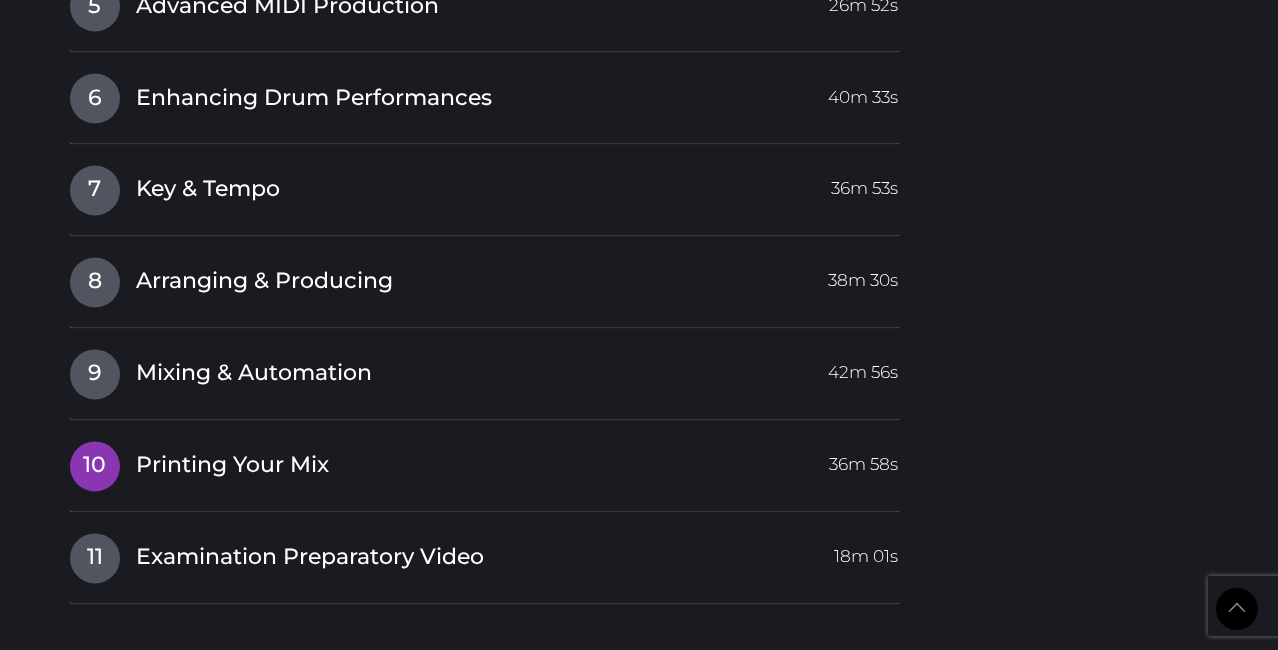 click on "Printing Your Mix" at bounding box center [232, 466] 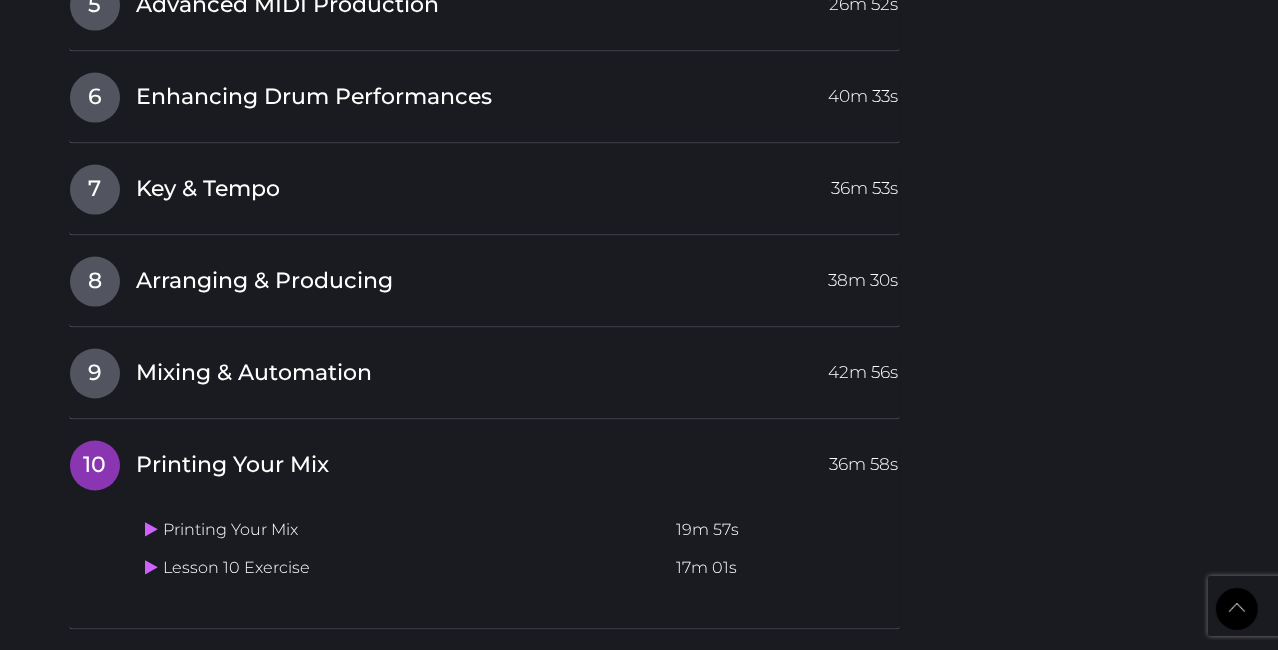 scroll, scrollTop: 2945, scrollLeft: 0, axis: vertical 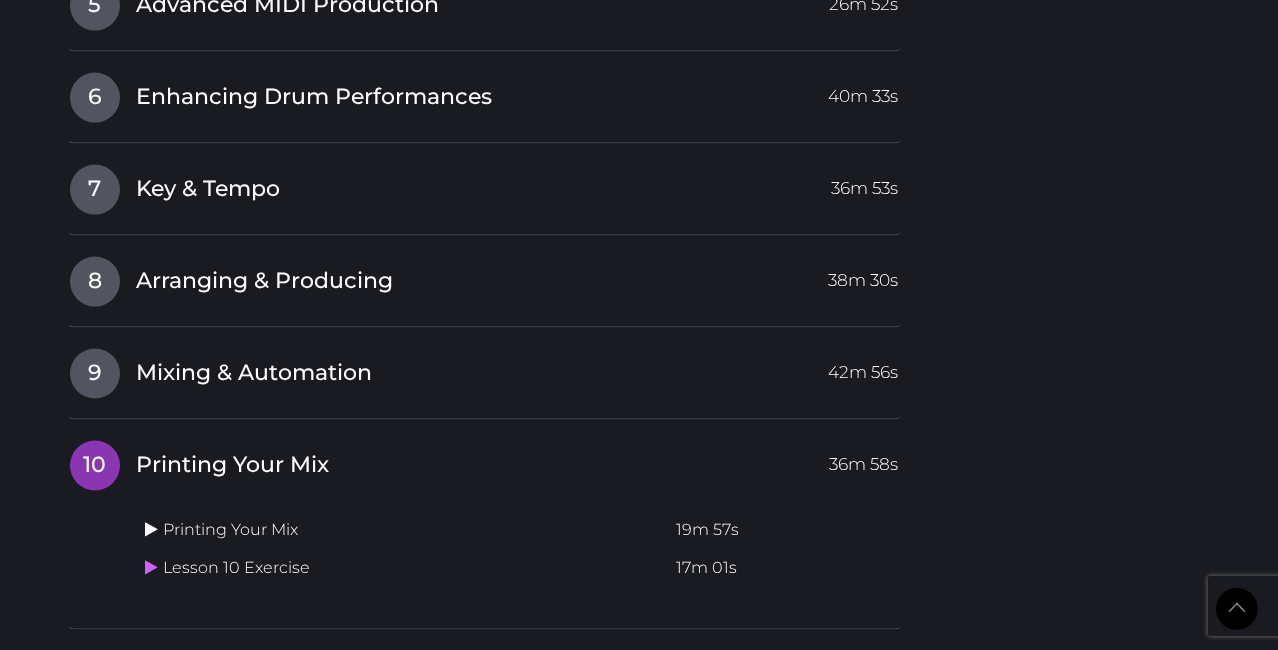 click at bounding box center (151, 529) 